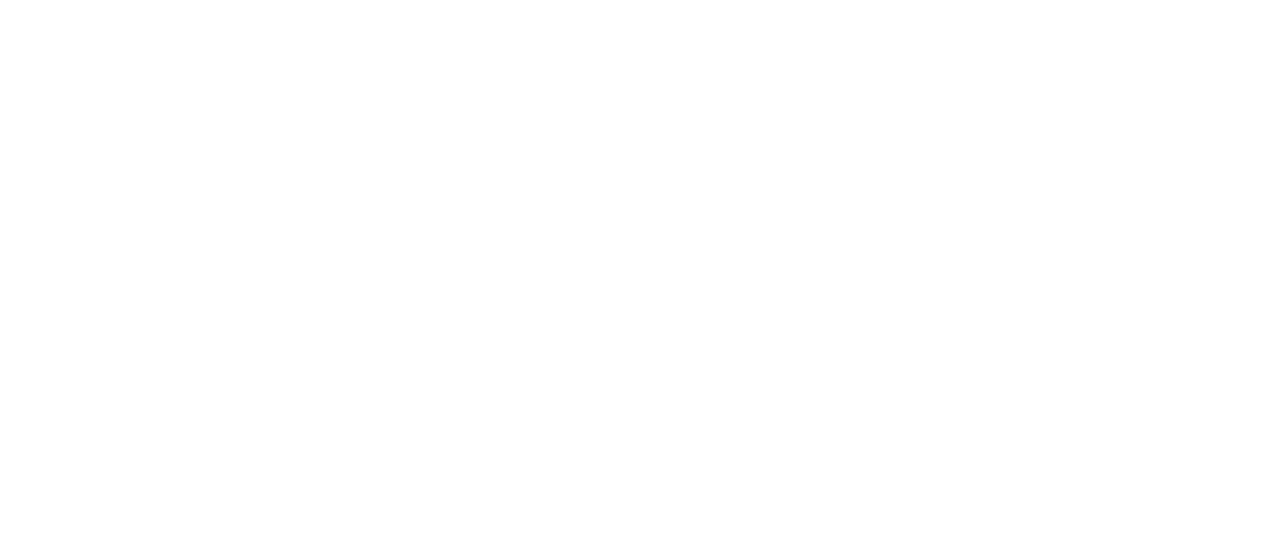 scroll, scrollTop: 0, scrollLeft: 0, axis: both 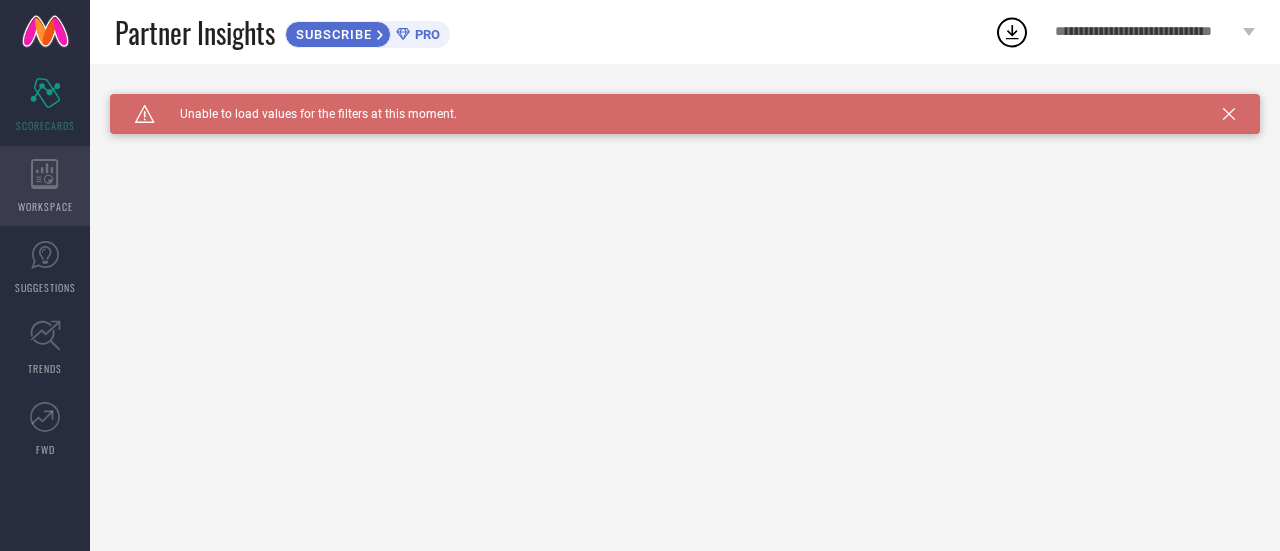 click on "WORKSPACE" at bounding box center [45, 206] 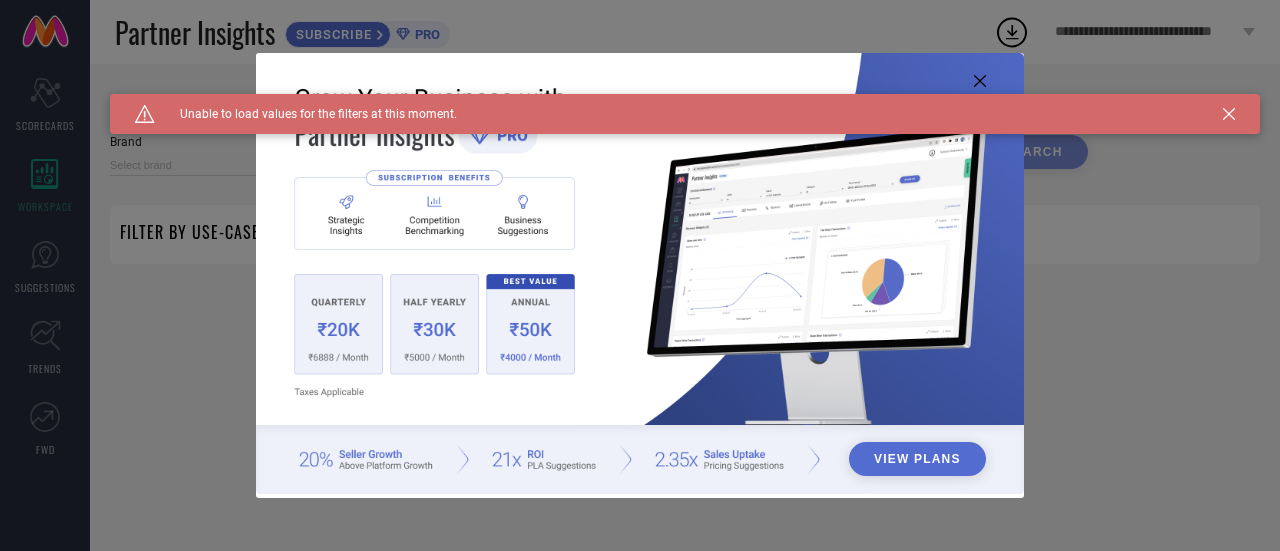 type on "1 STOP FASHION" 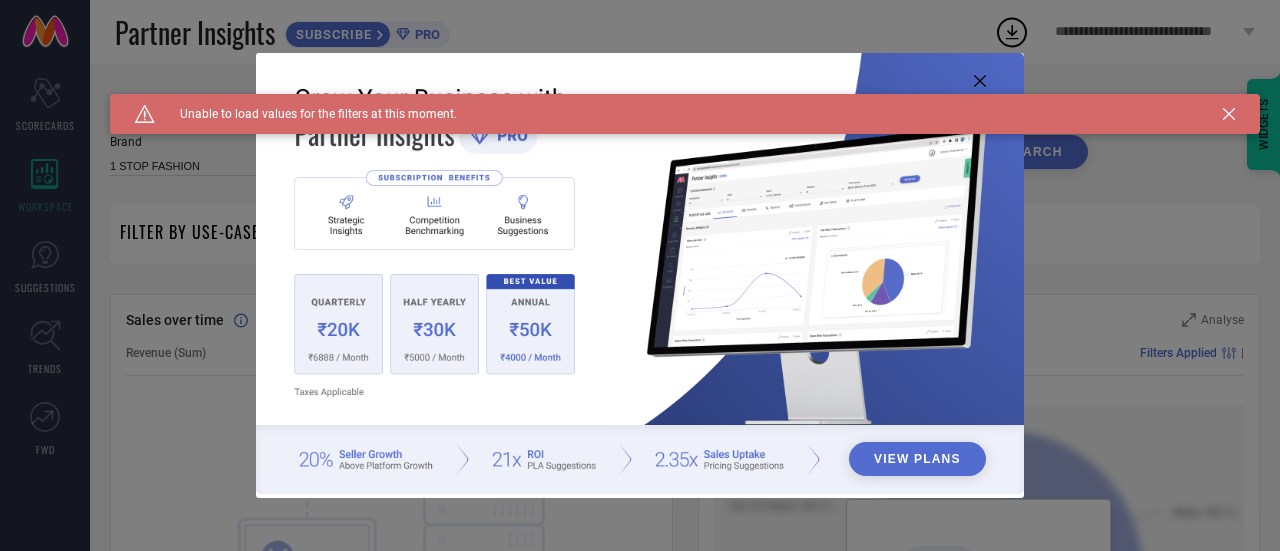 click on "Caution Created with Sketch. Unable to load values for the filters at this moment." at bounding box center (685, 114) 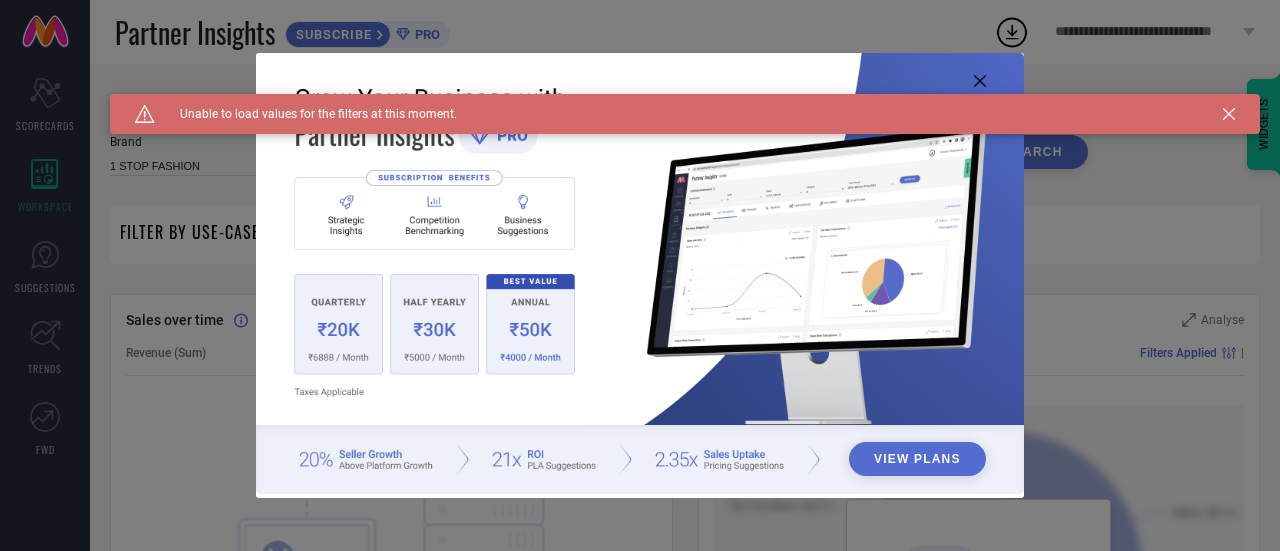 click 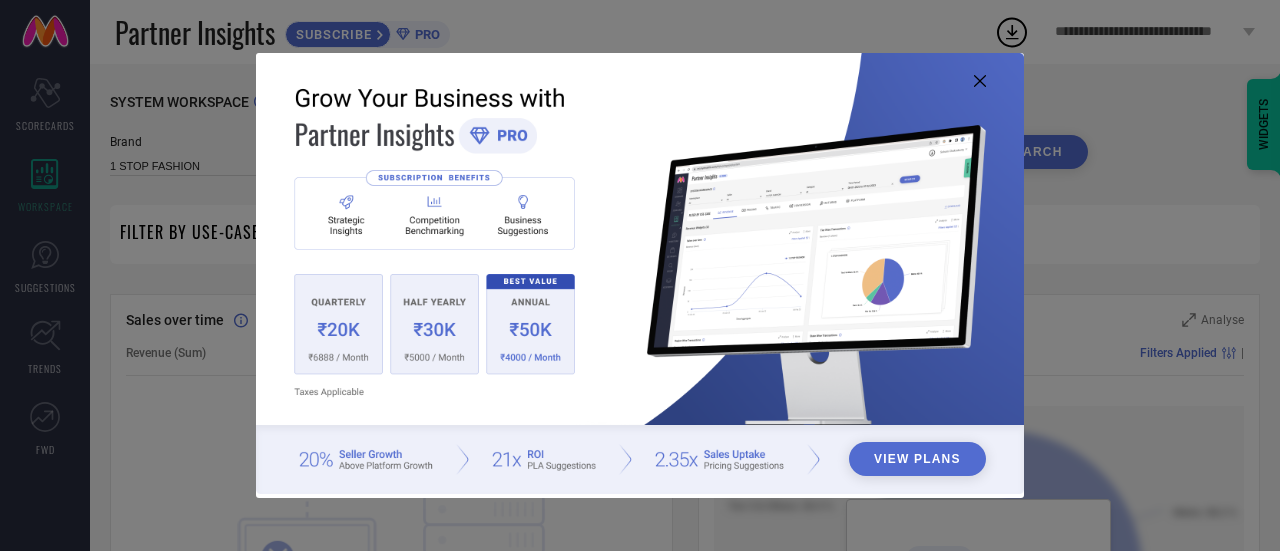 click on "View Plans" at bounding box center [917, 459] 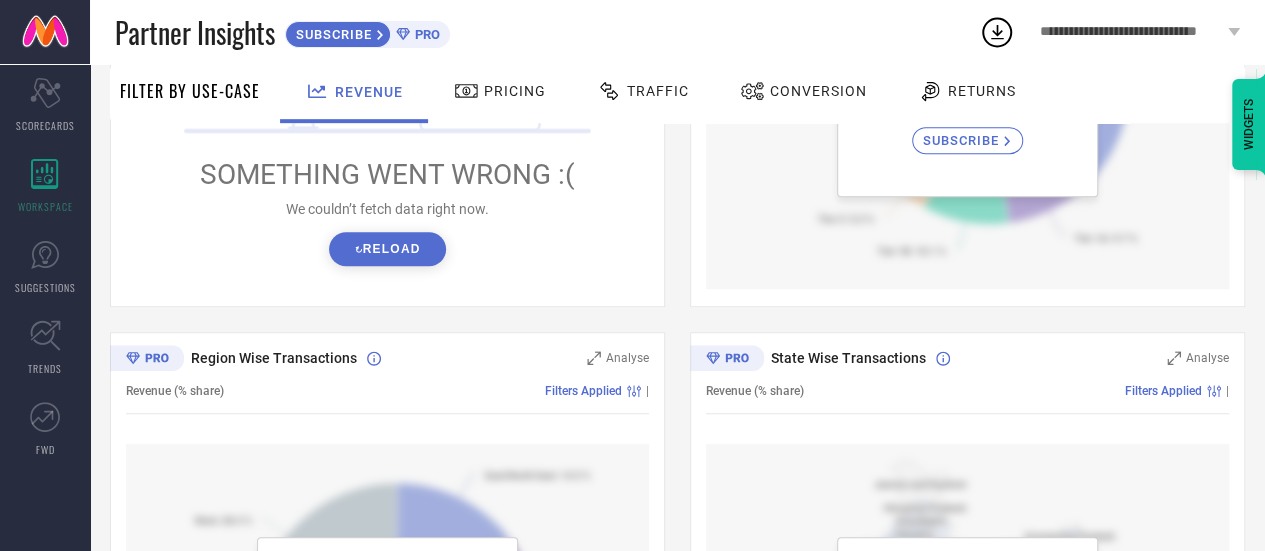 scroll, scrollTop: 0, scrollLeft: 0, axis: both 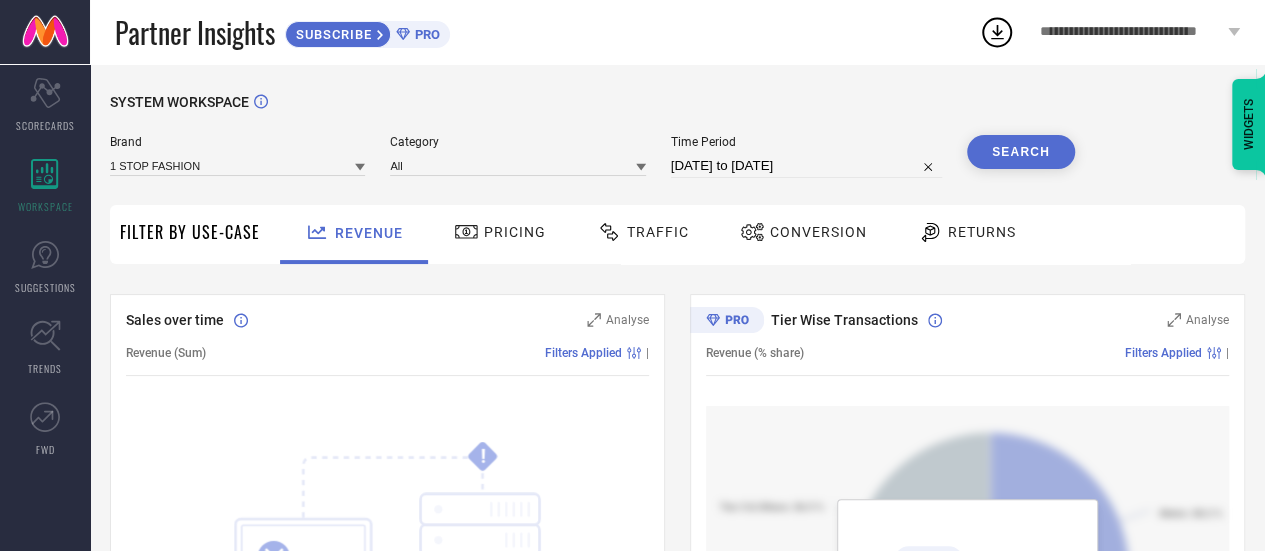 click on "Returns" at bounding box center (982, 232) 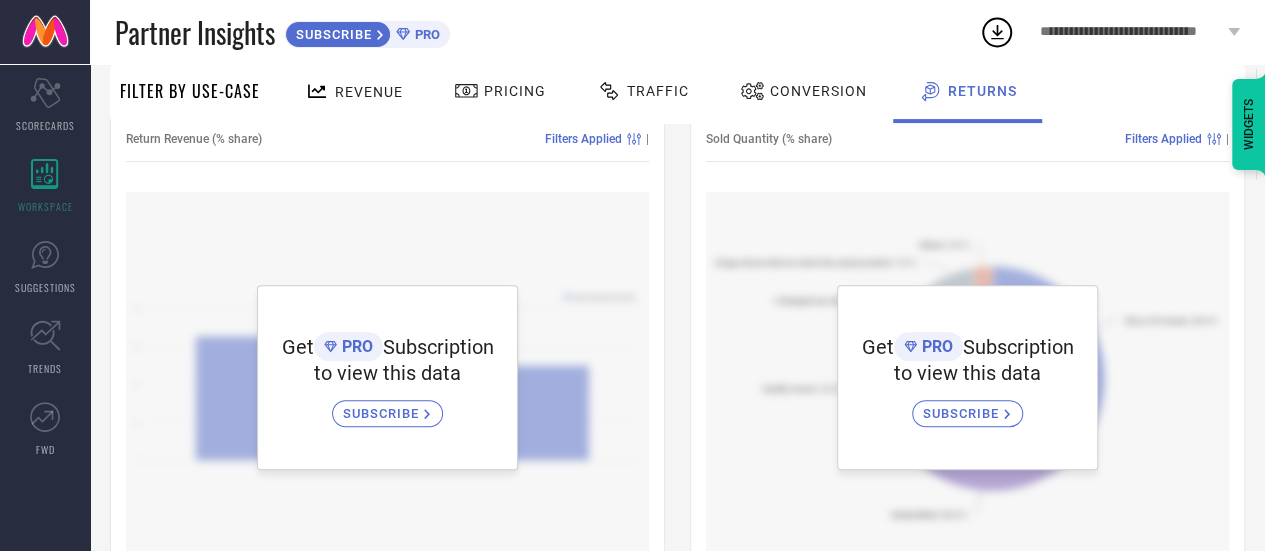 scroll, scrollTop: 0, scrollLeft: 0, axis: both 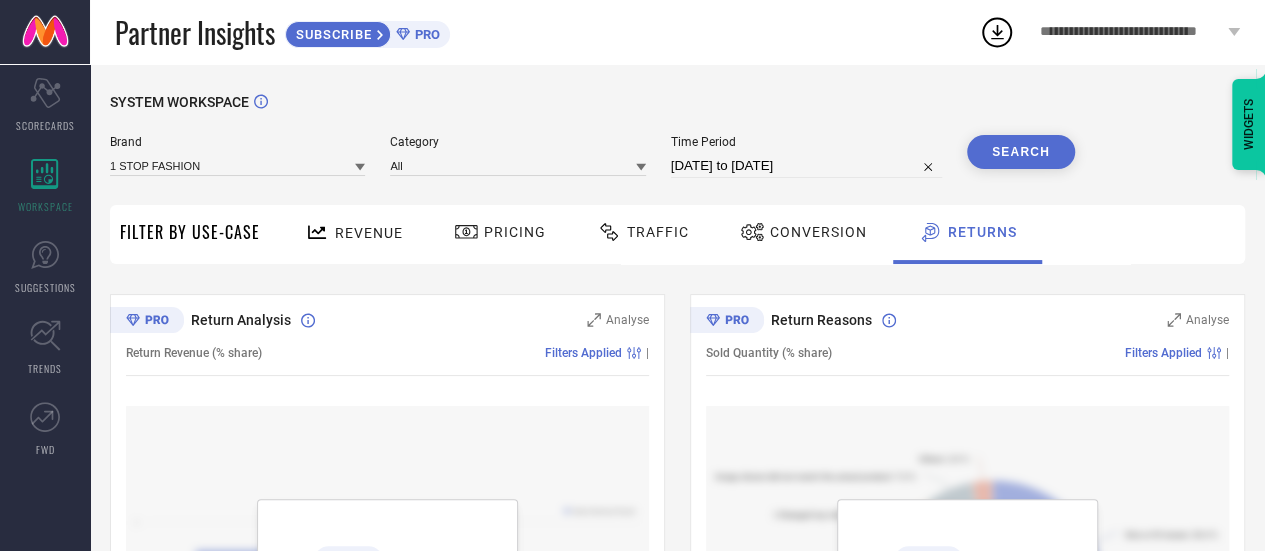click on "Conversion" at bounding box center (818, 232) 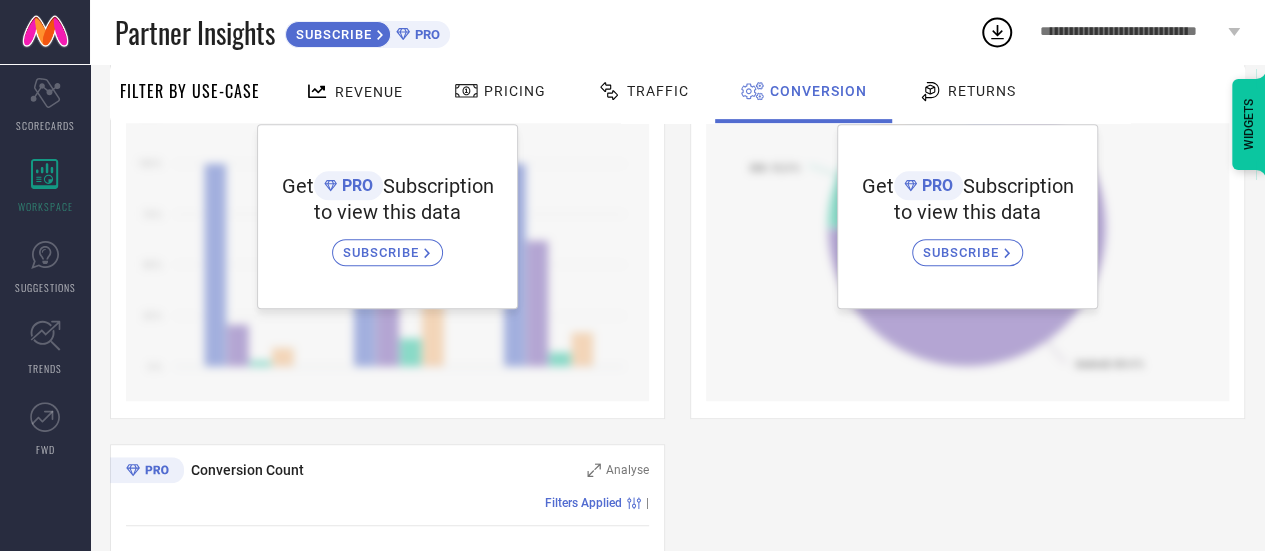 scroll, scrollTop: 0, scrollLeft: 0, axis: both 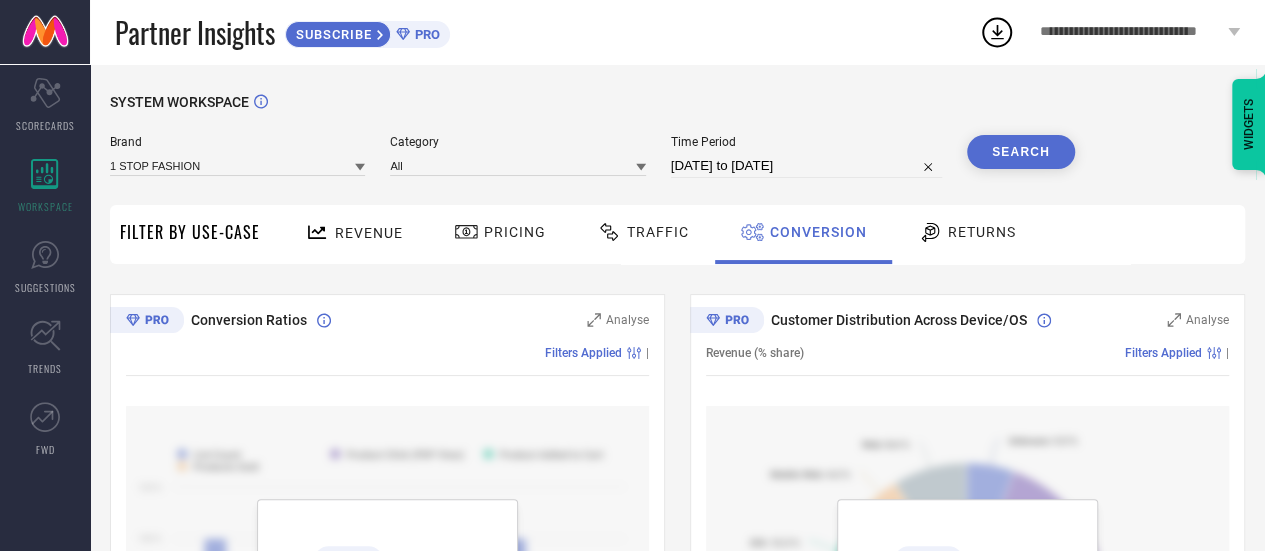 click on "Traffic" at bounding box center [658, 232] 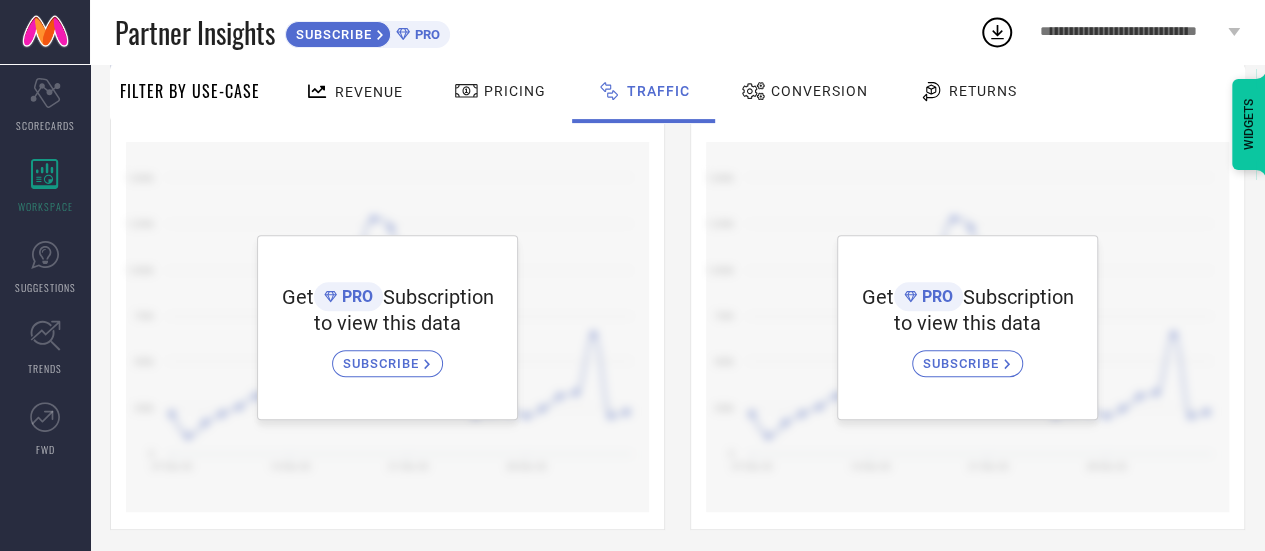 scroll, scrollTop: 273, scrollLeft: 0, axis: vertical 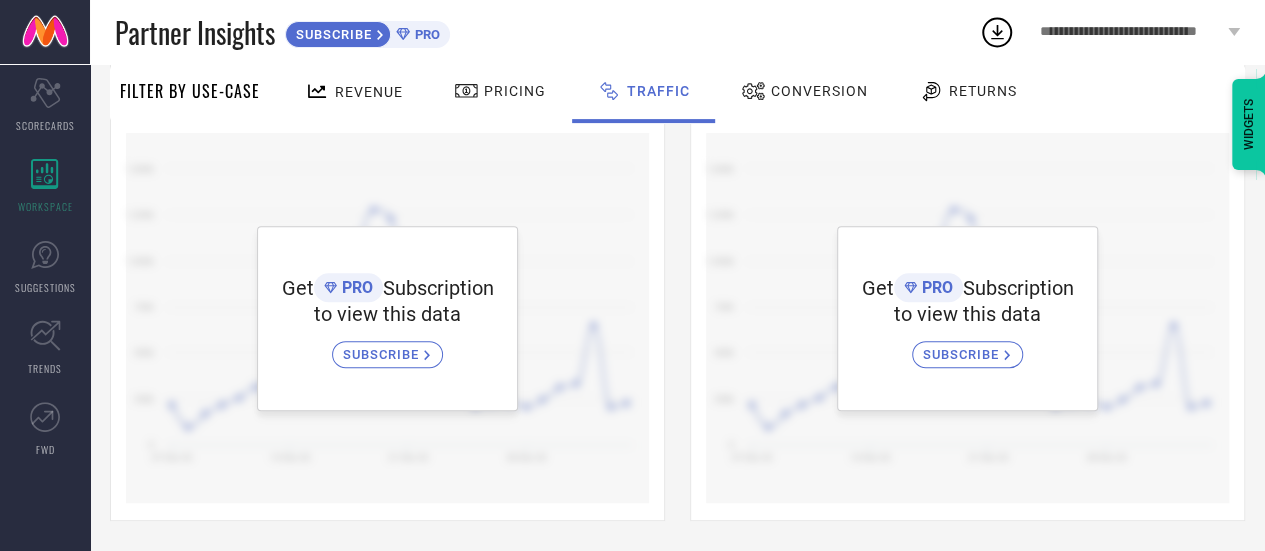 click on "Revenue" at bounding box center (369, 92) 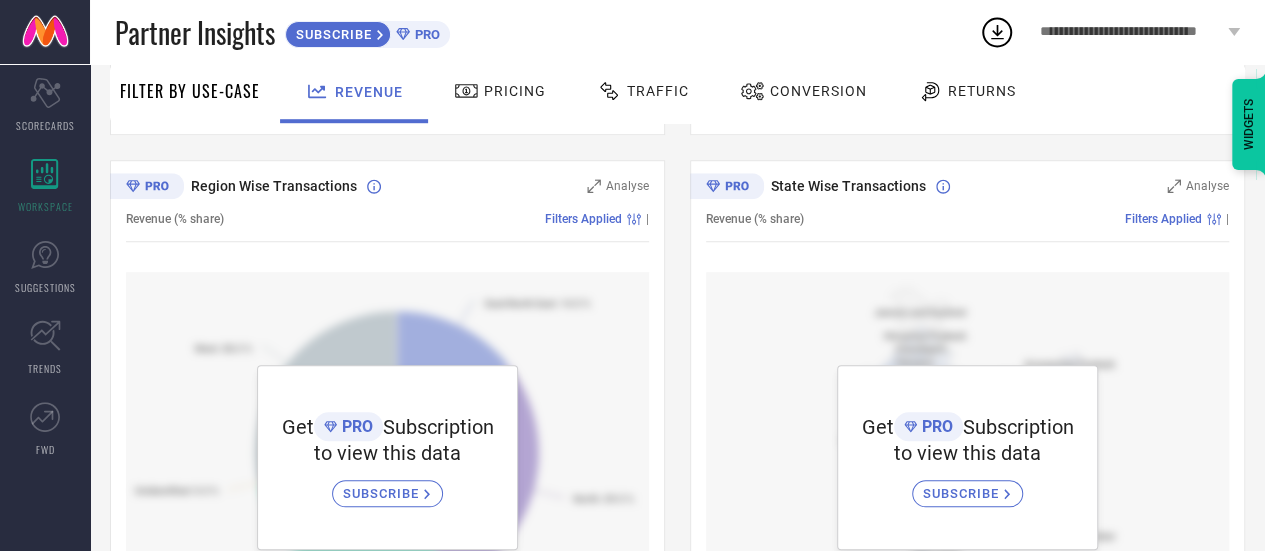 scroll, scrollTop: 798, scrollLeft: 0, axis: vertical 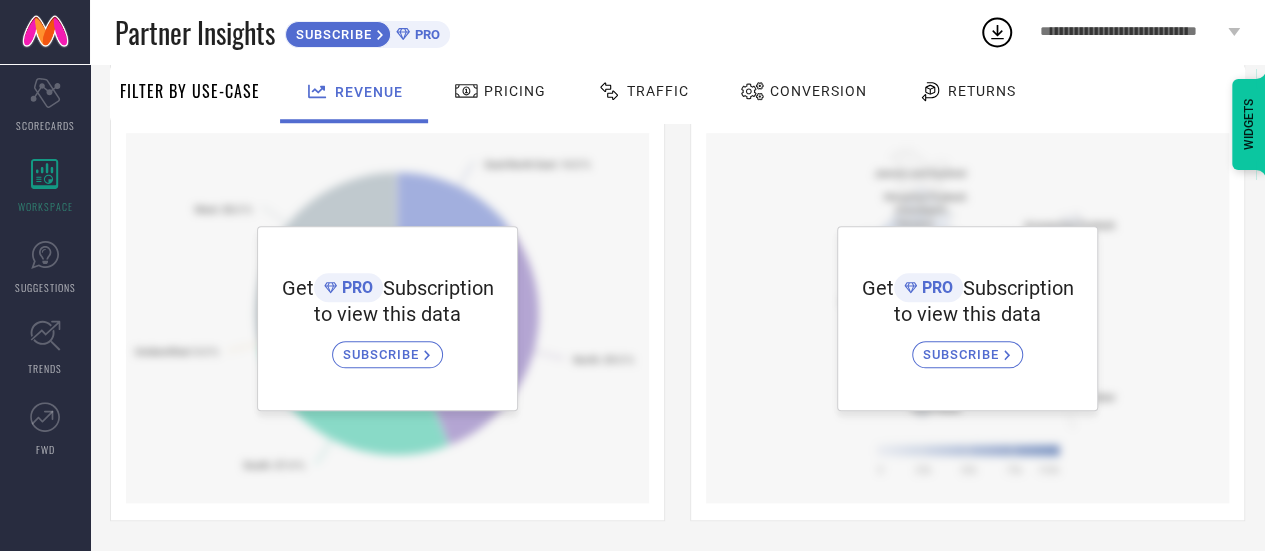 click at bounding box center (469, 91) 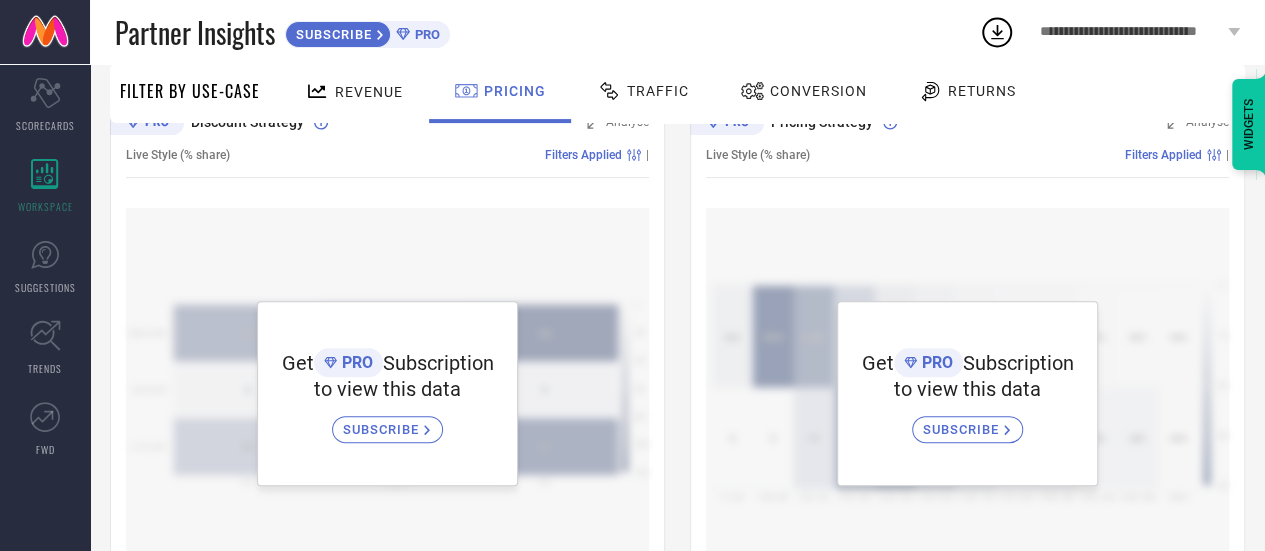 scroll, scrollTop: 0, scrollLeft: 0, axis: both 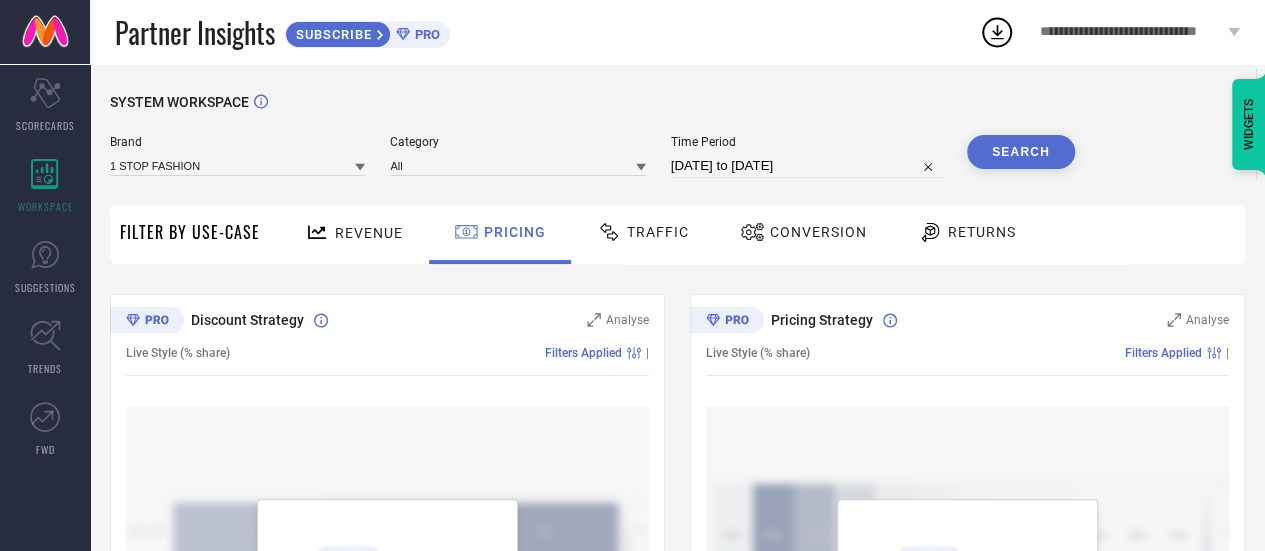 click on "Filter By Use-Case" at bounding box center [190, 232] 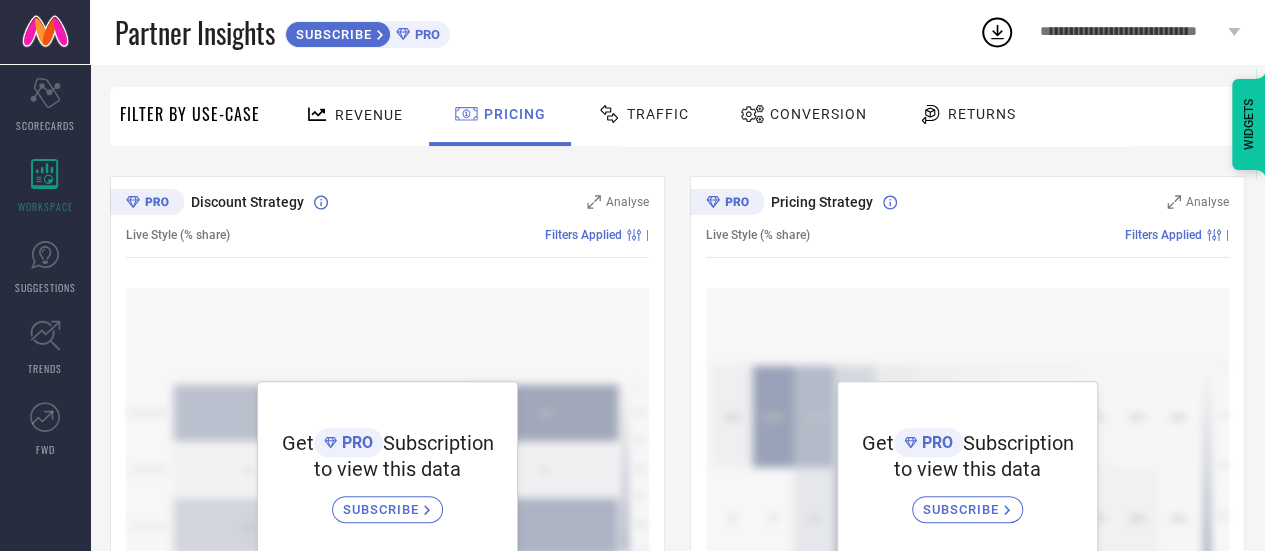 scroll, scrollTop: 0, scrollLeft: 0, axis: both 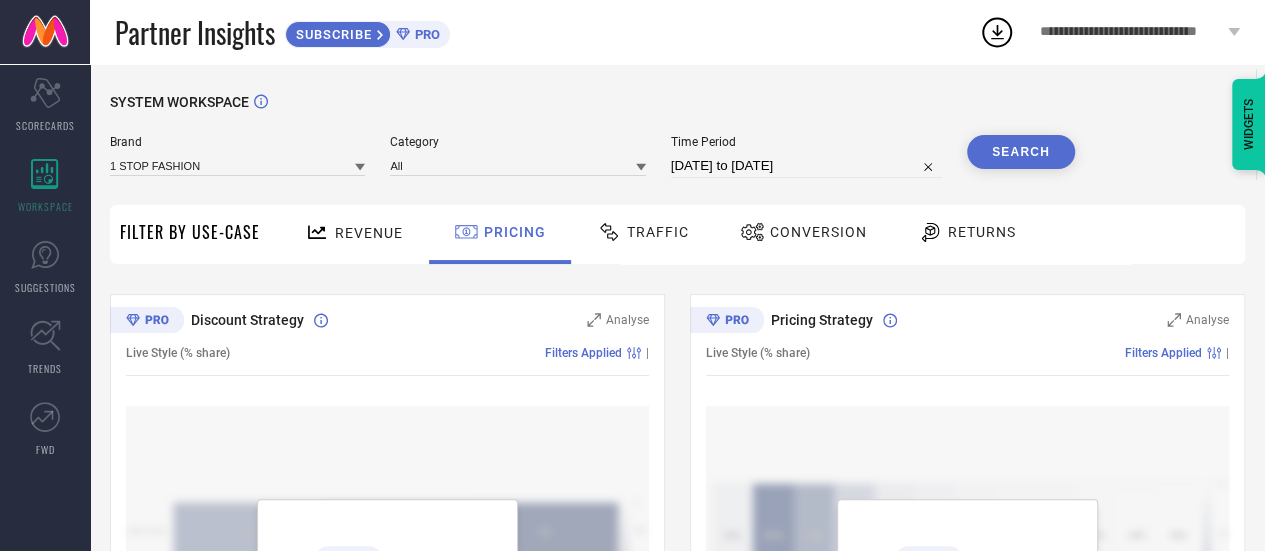 click on "Revenue" at bounding box center (354, 232) 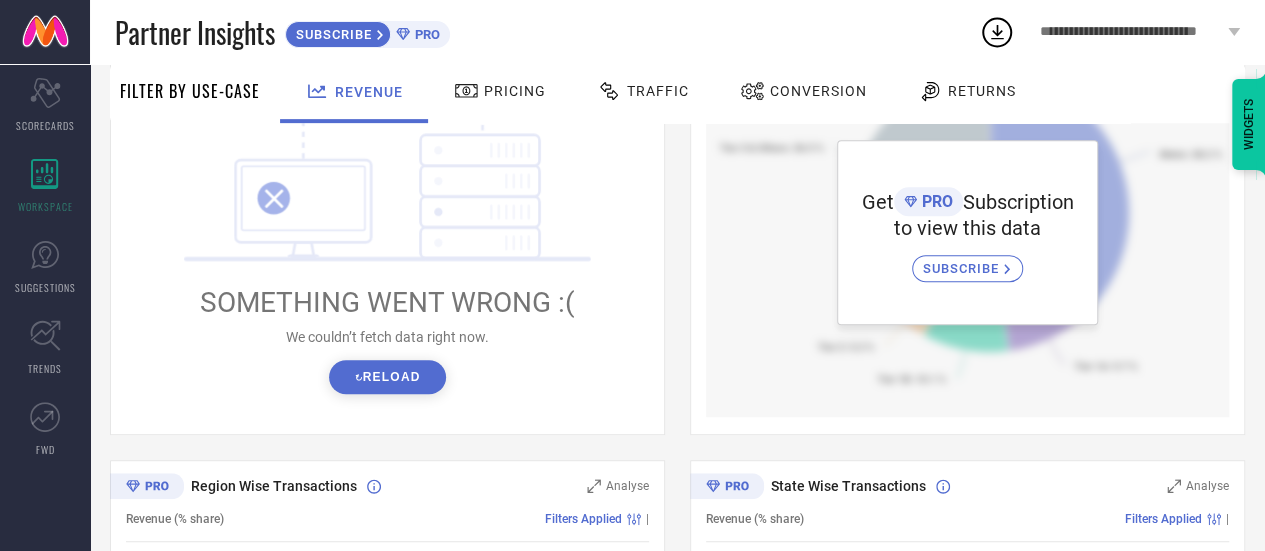 scroll, scrollTop: 0, scrollLeft: 0, axis: both 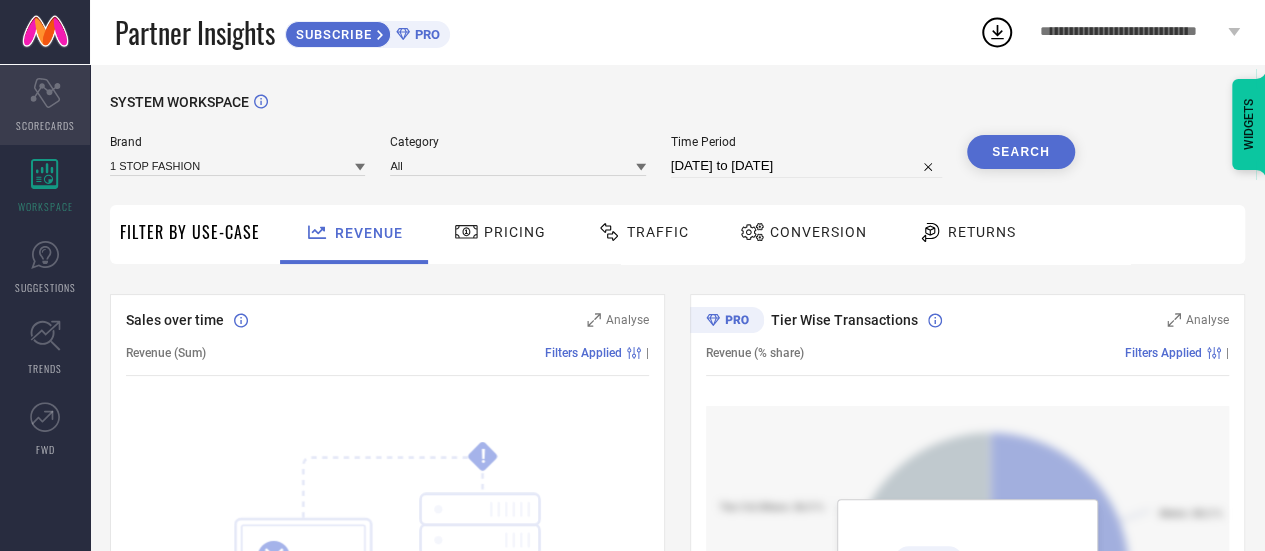 click on "Scorecard SCORECARDS" at bounding box center (45, 105) 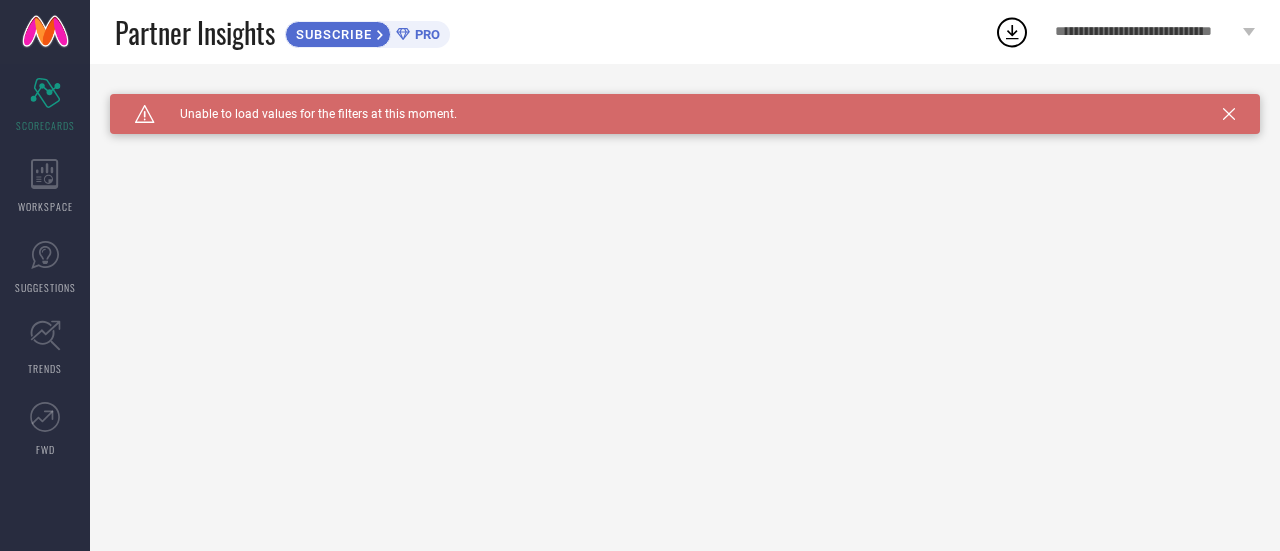 click 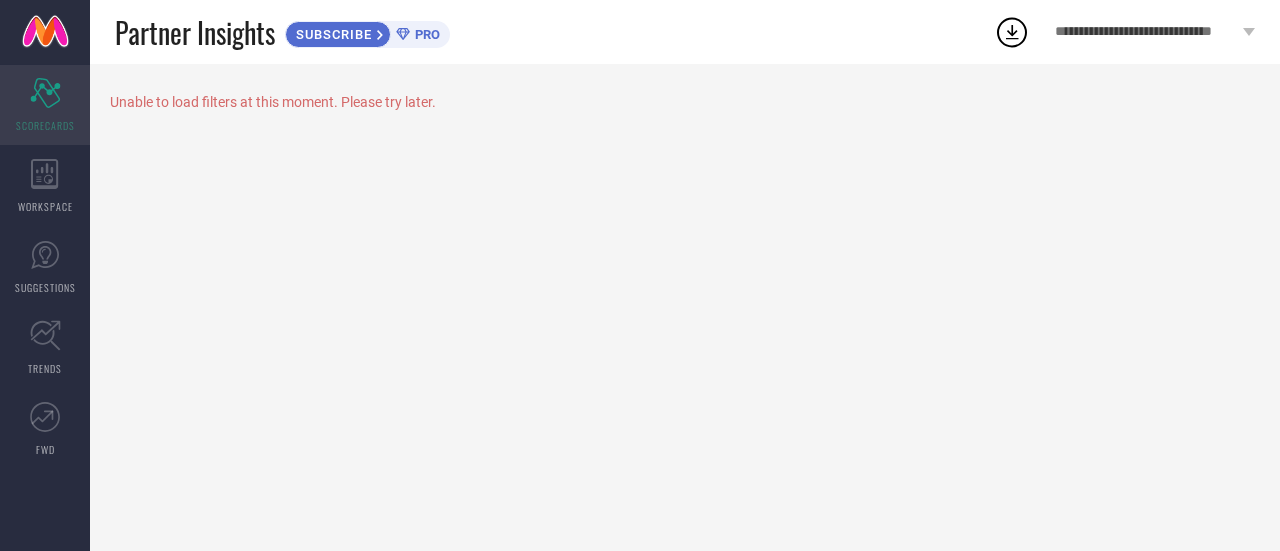 click on "Scorecard" 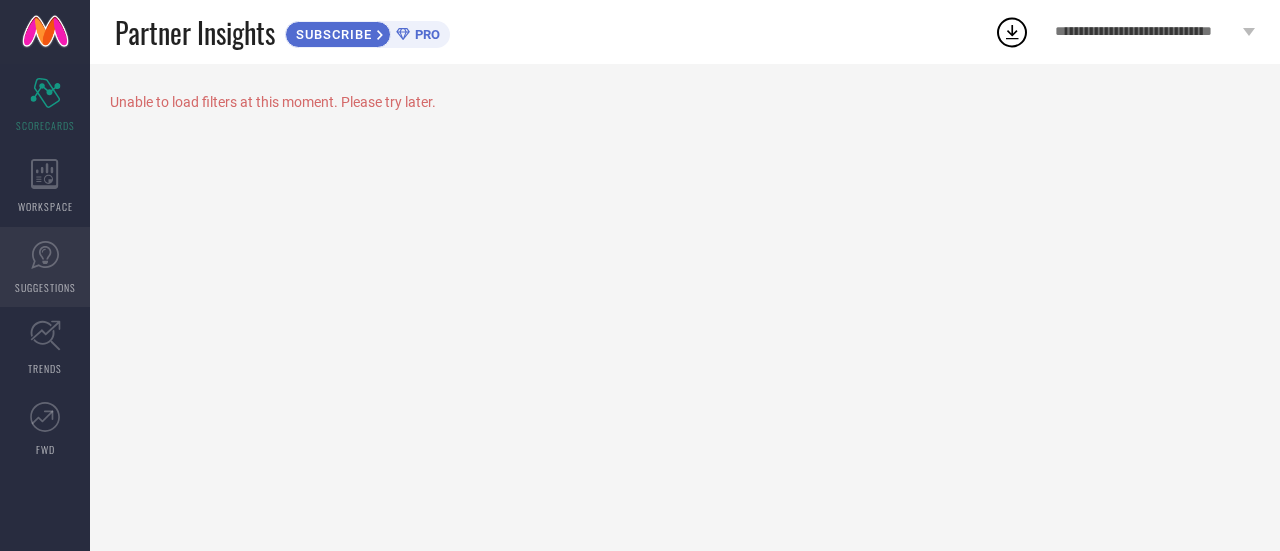 click 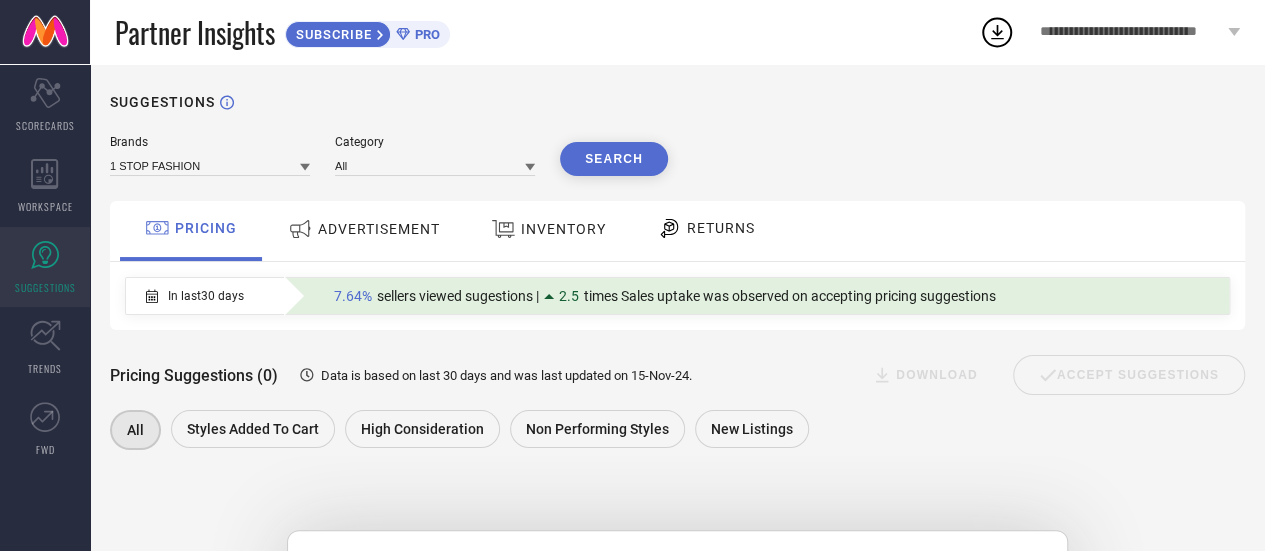 click on "PRICING" at bounding box center [191, 228] 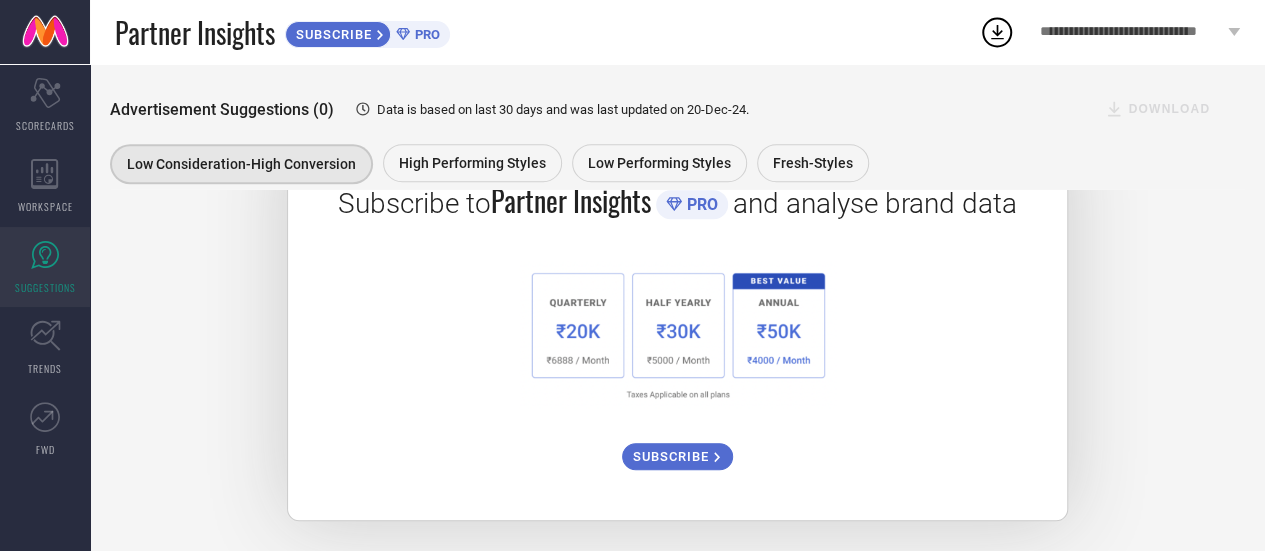 scroll, scrollTop: 0, scrollLeft: 0, axis: both 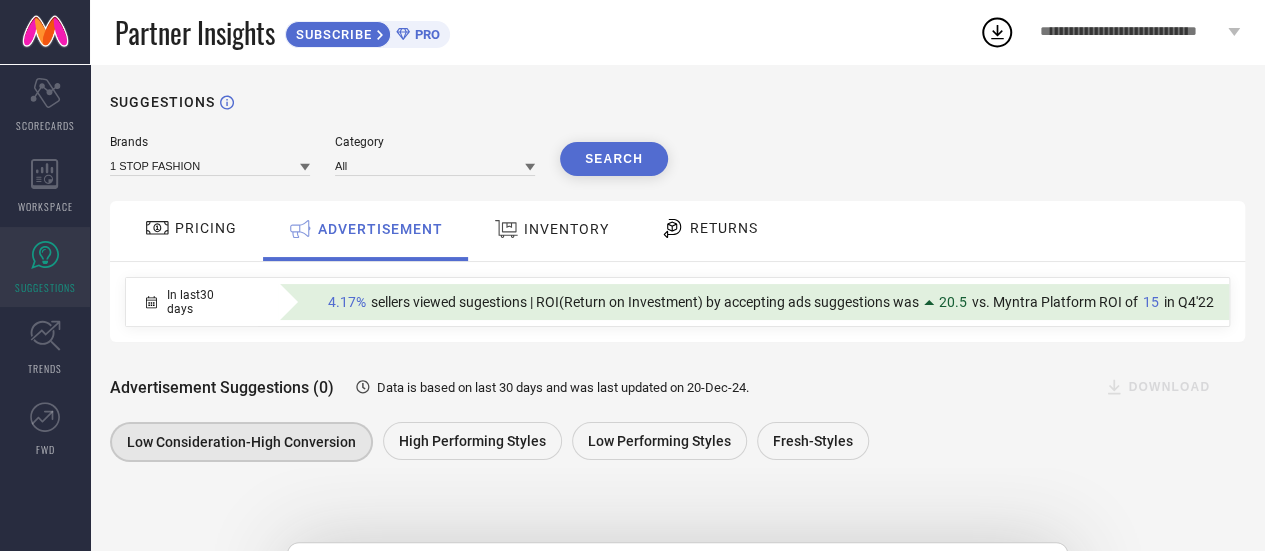 click on "INVENTORY" at bounding box center [551, 231] 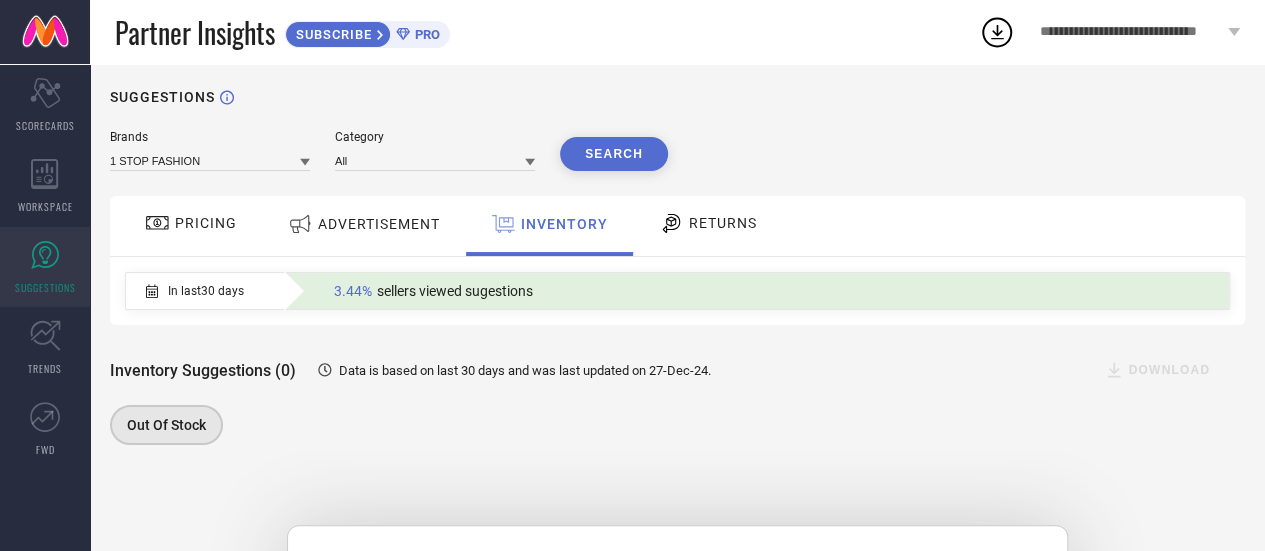 scroll, scrollTop: 0, scrollLeft: 0, axis: both 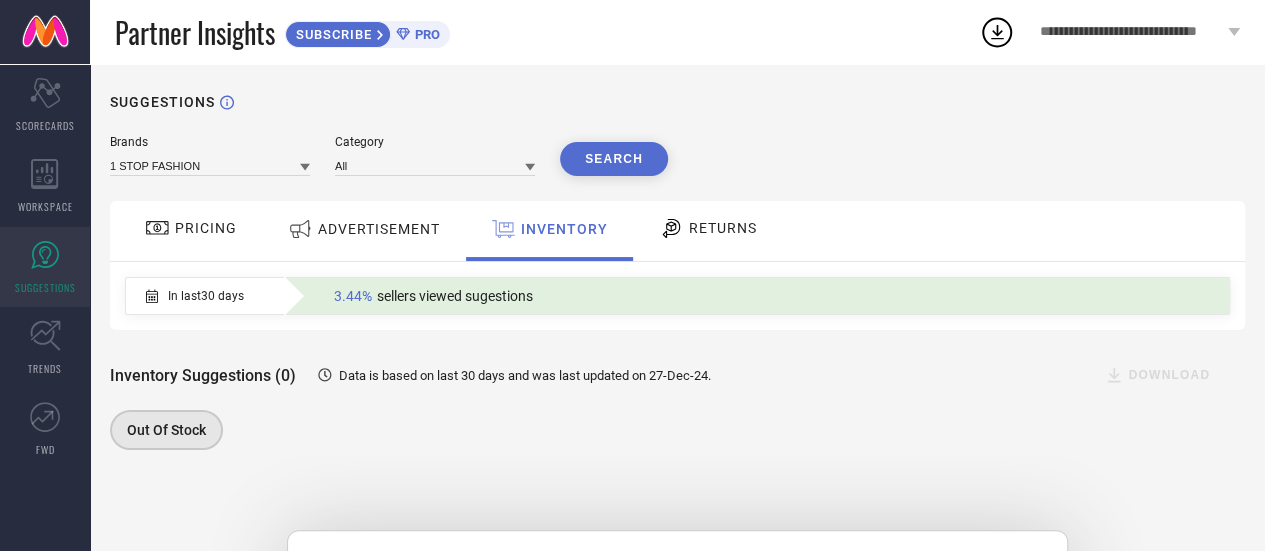 click on "RETURNS" at bounding box center (723, 228) 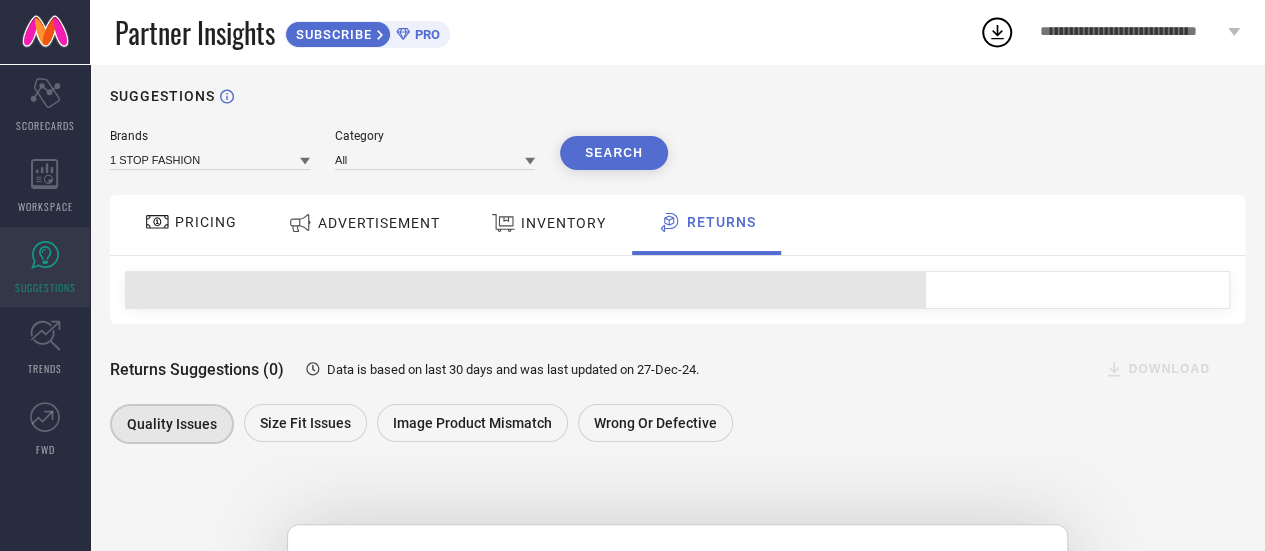scroll, scrollTop: 0, scrollLeft: 0, axis: both 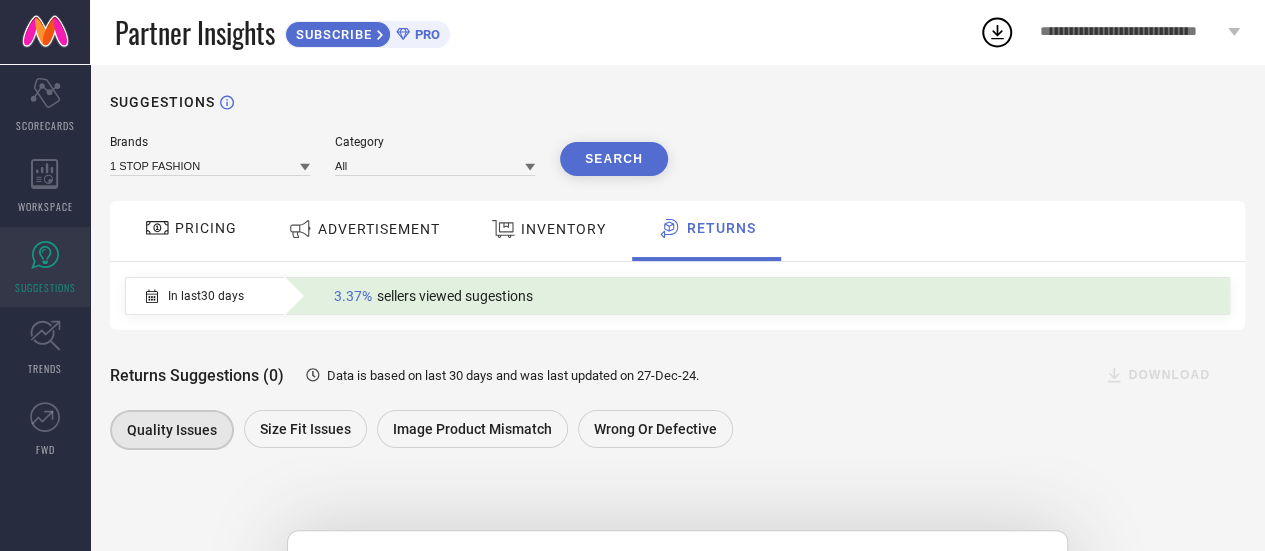click 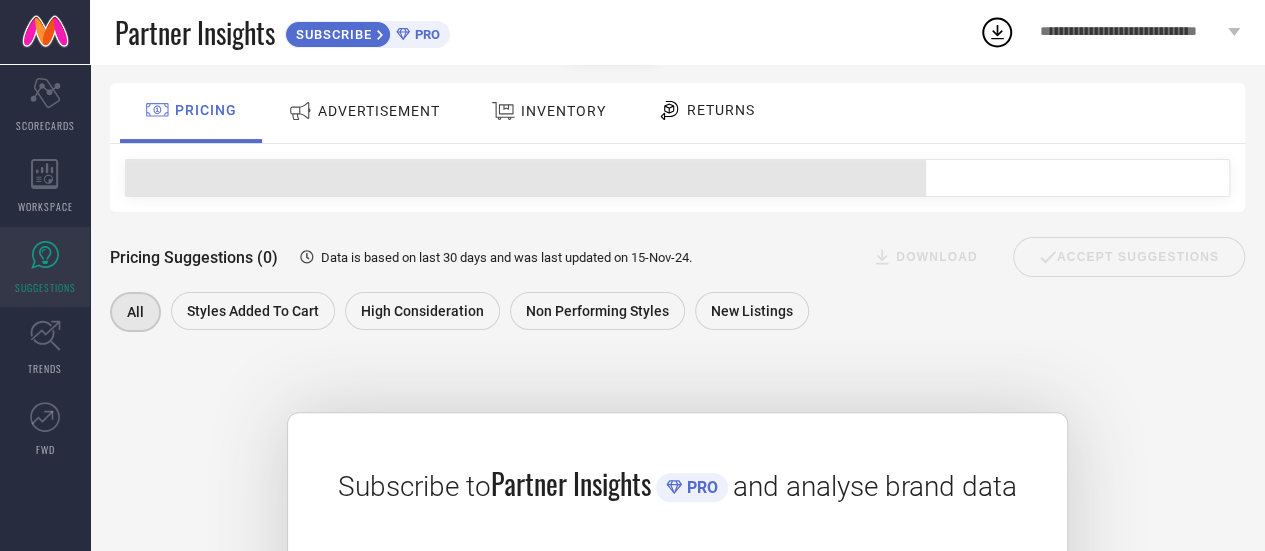 scroll, scrollTop: 0, scrollLeft: 0, axis: both 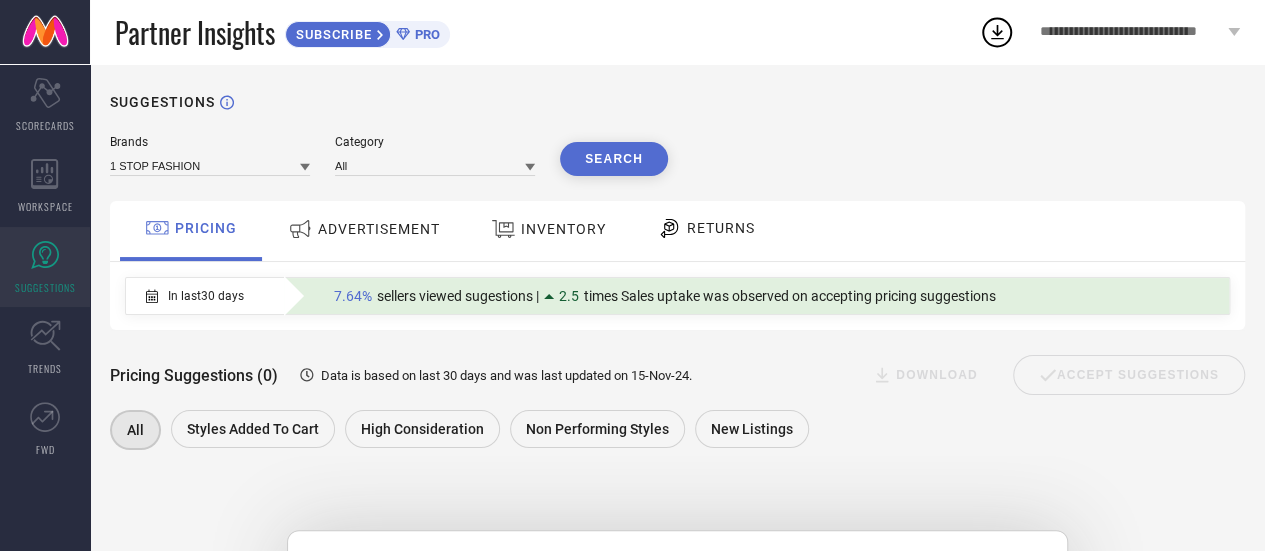 click on "1 STOP FASHION" at bounding box center (210, 165) 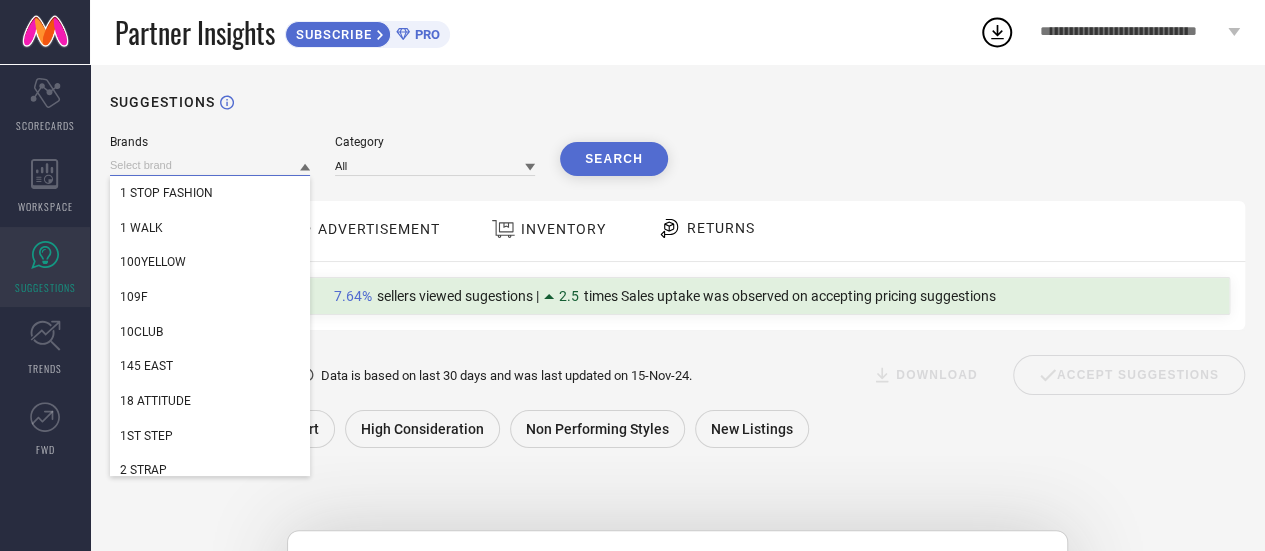 click at bounding box center (210, 165) 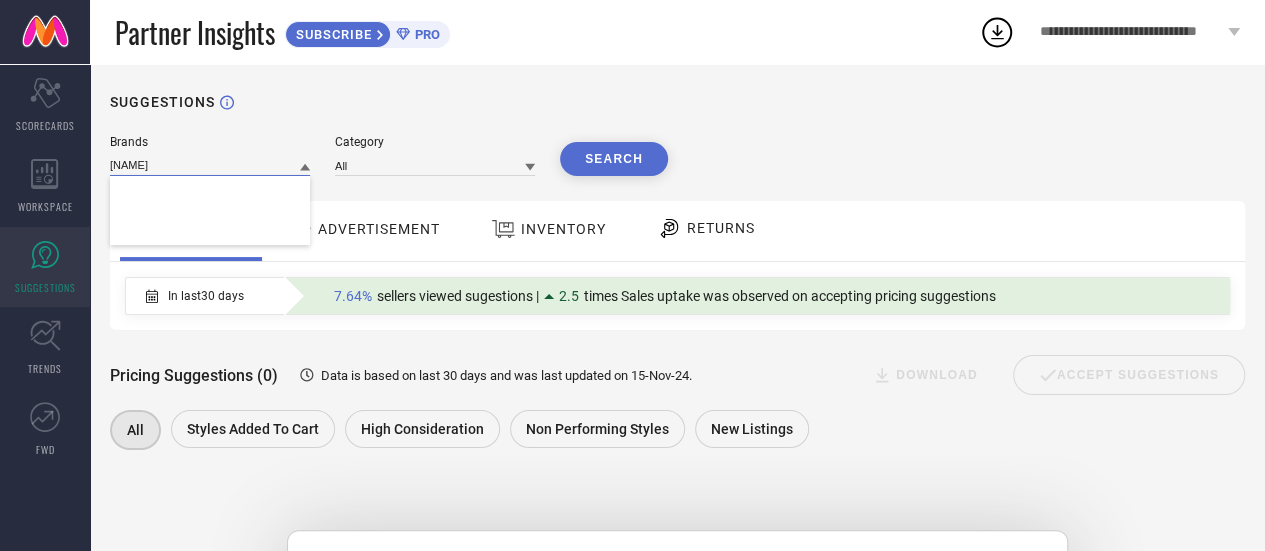 scroll, scrollTop: 0, scrollLeft: 0, axis: both 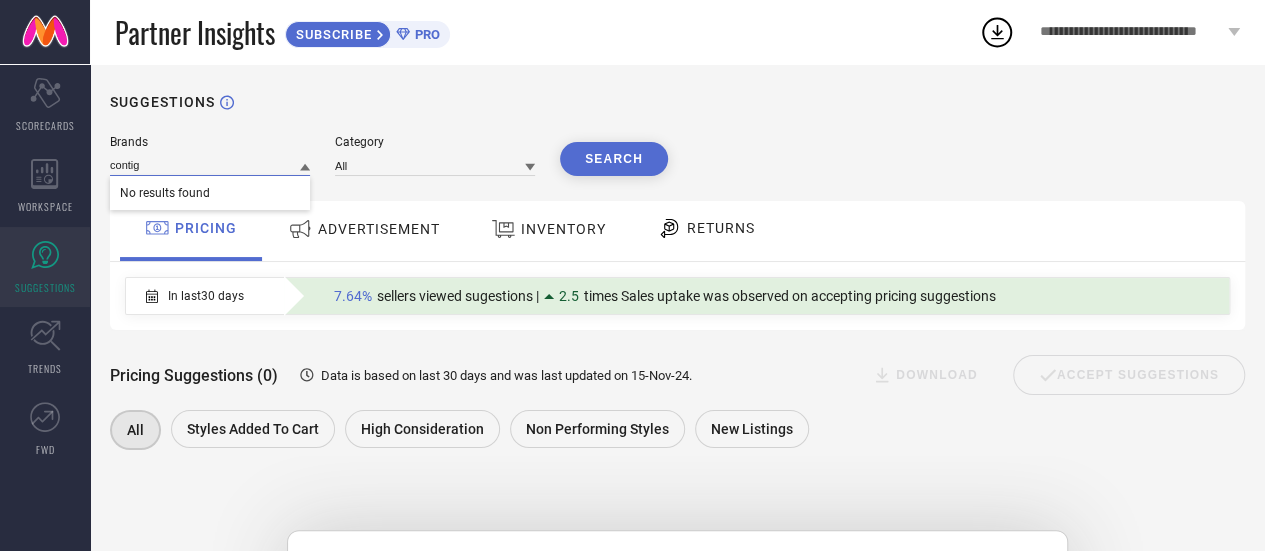 type on "contigo" 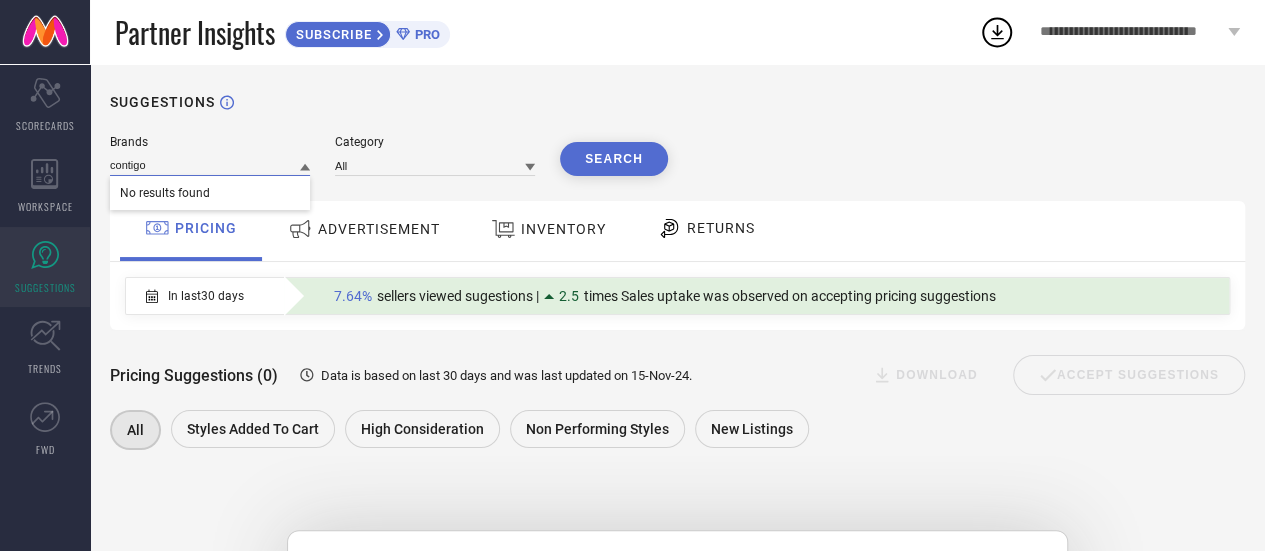 click on "contigo" at bounding box center (210, 165) 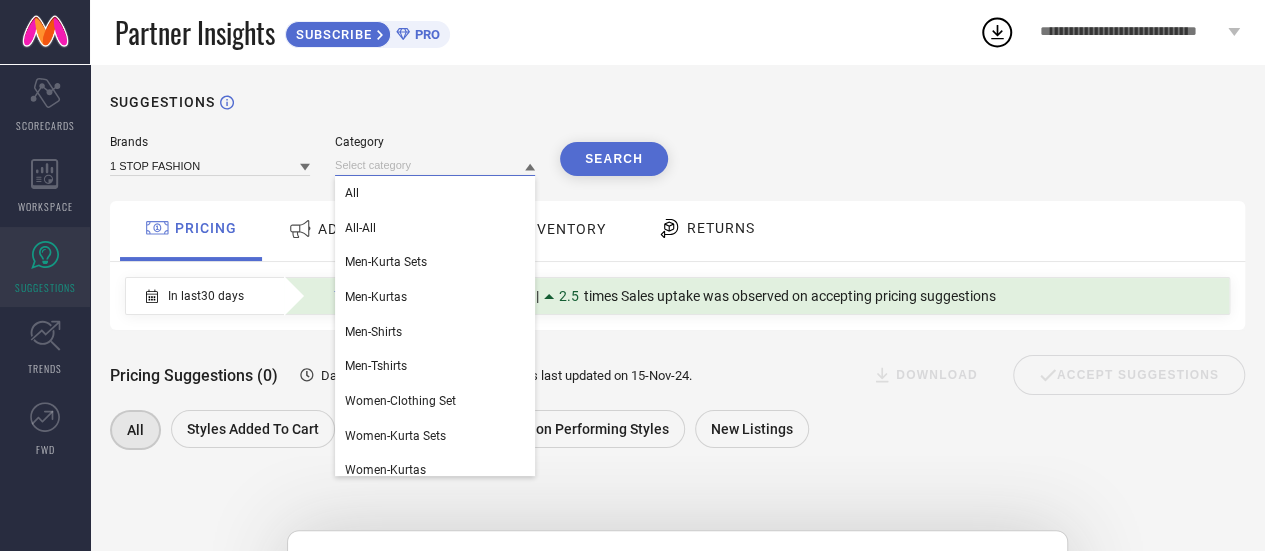 click at bounding box center (435, 165) 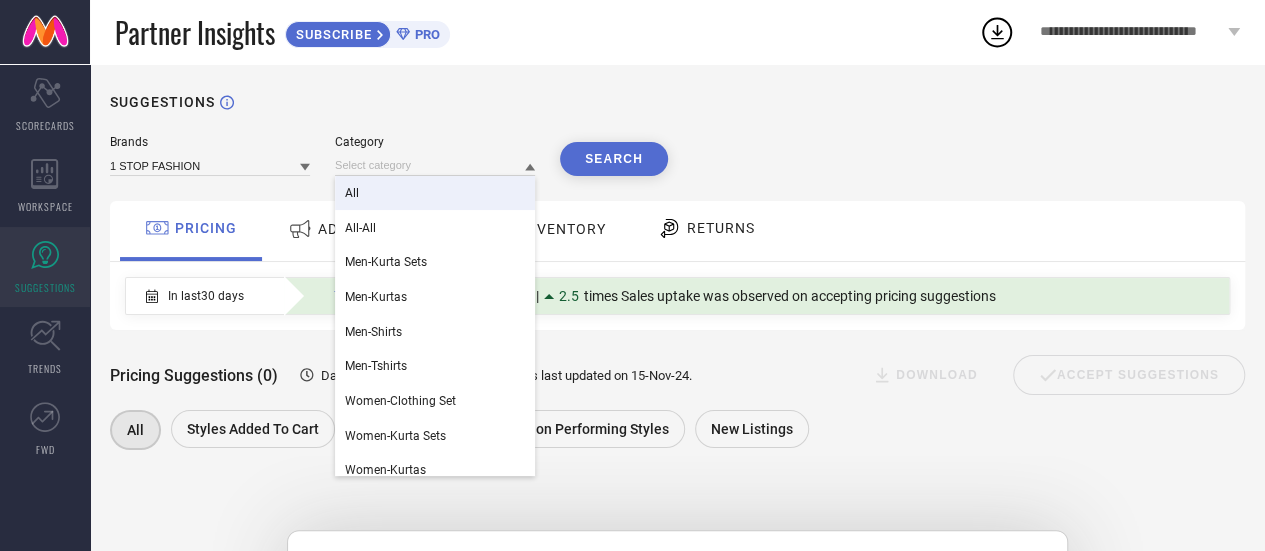 click on "All" at bounding box center [435, 193] 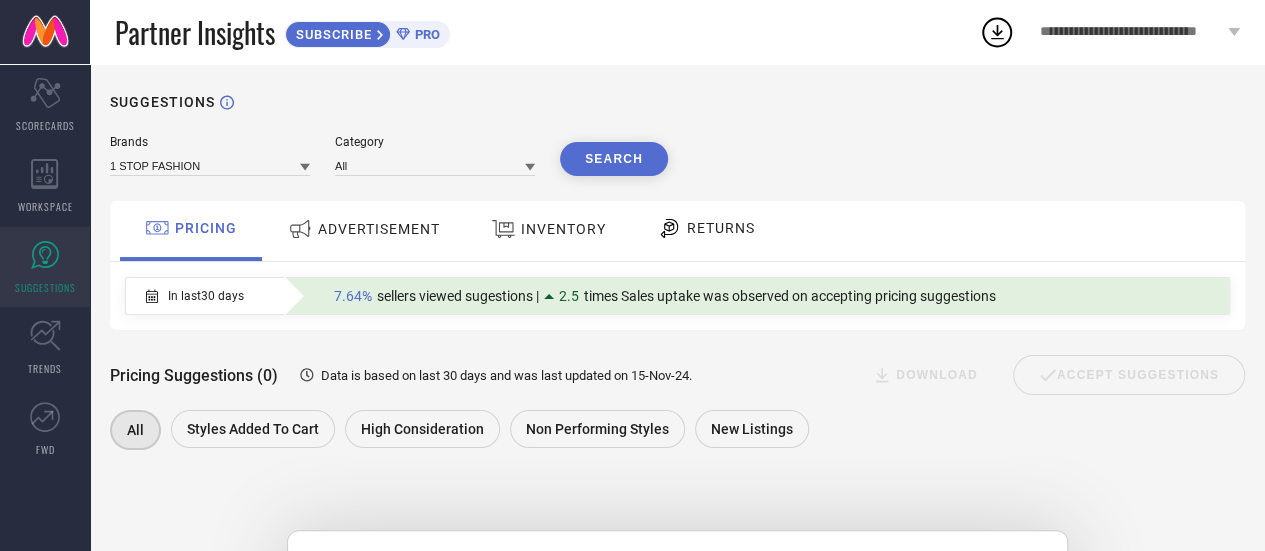 click on "Search" at bounding box center [614, 159] 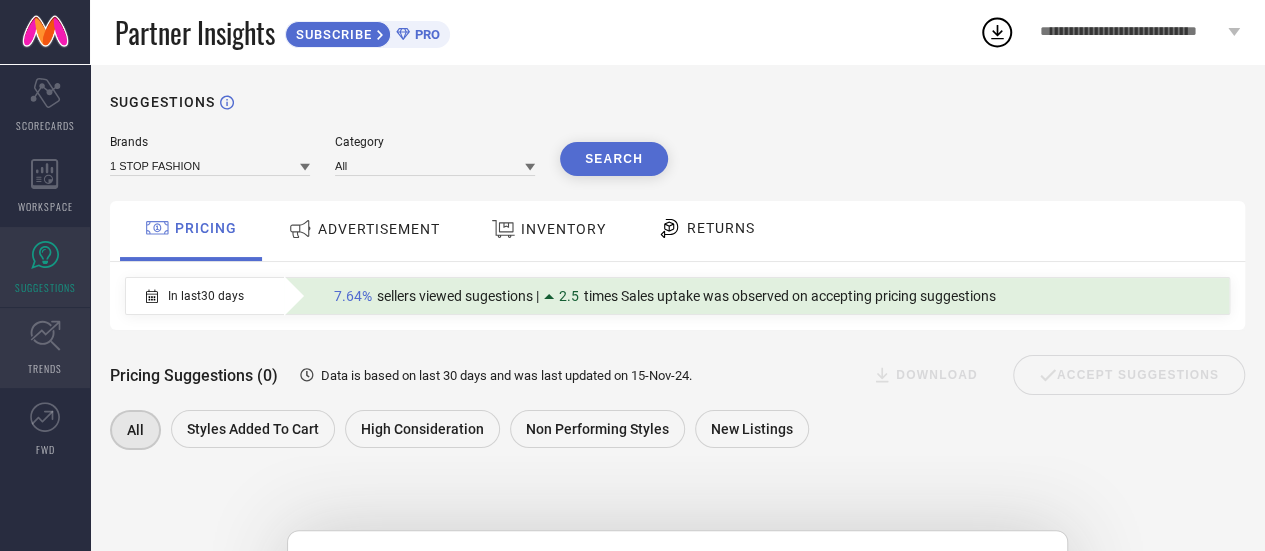 click 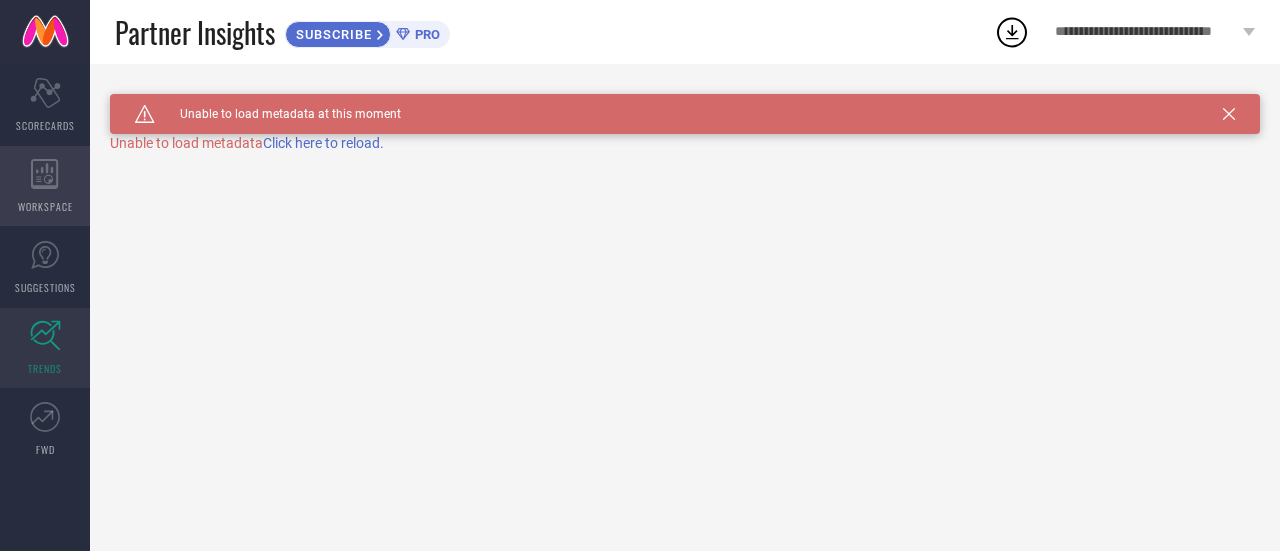 click on "WORKSPACE" at bounding box center [45, 206] 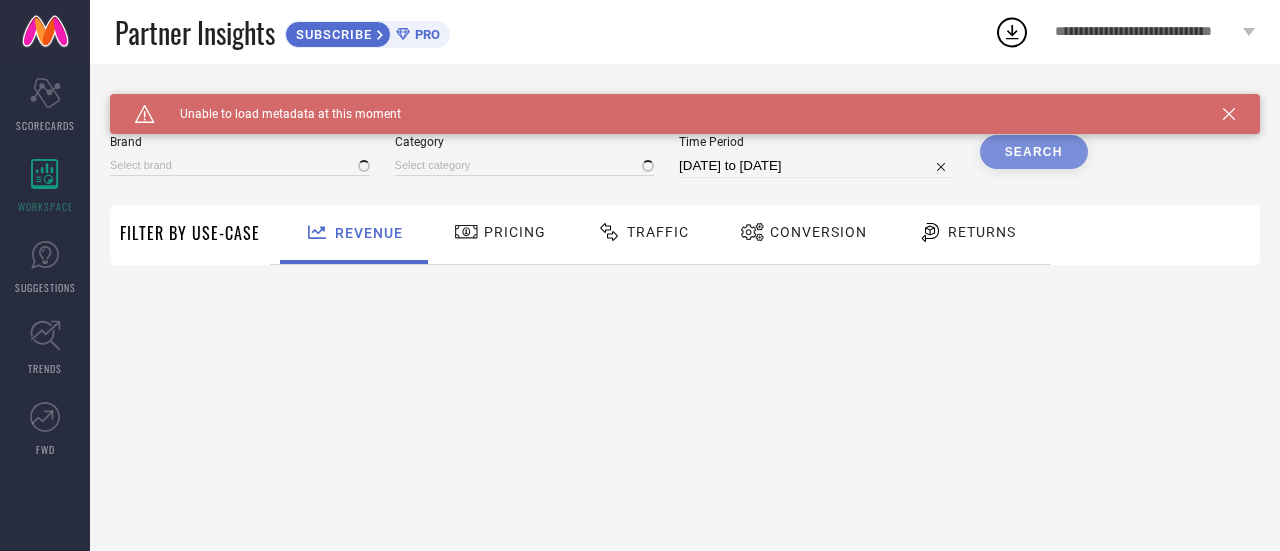 type on "1 STOP FASHION" 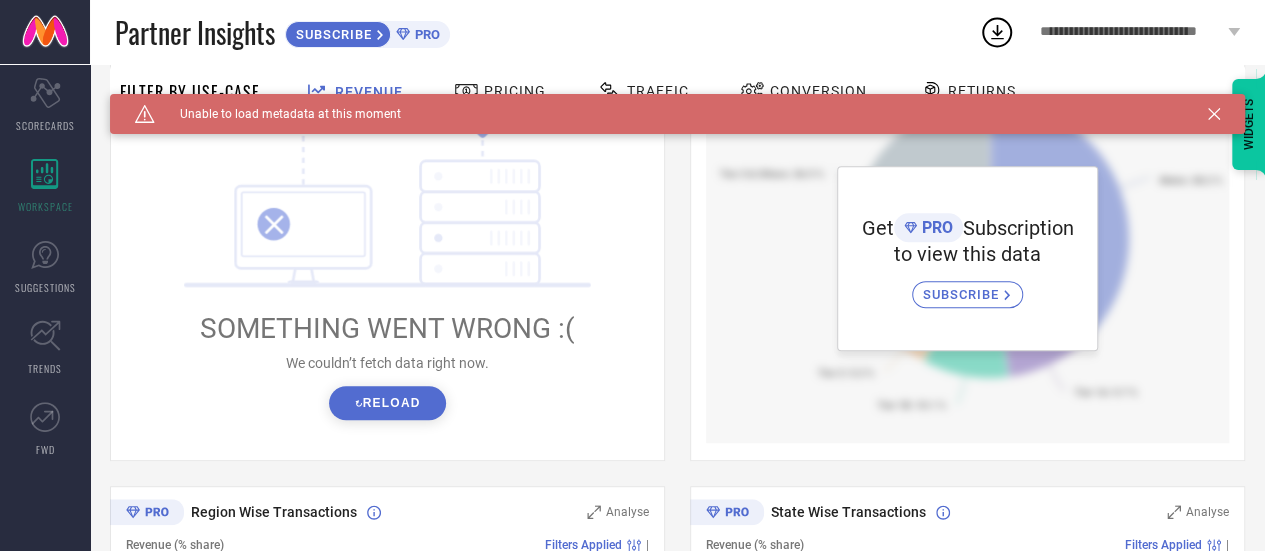 scroll, scrollTop: 337, scrollLeft: 0, axis: vertical 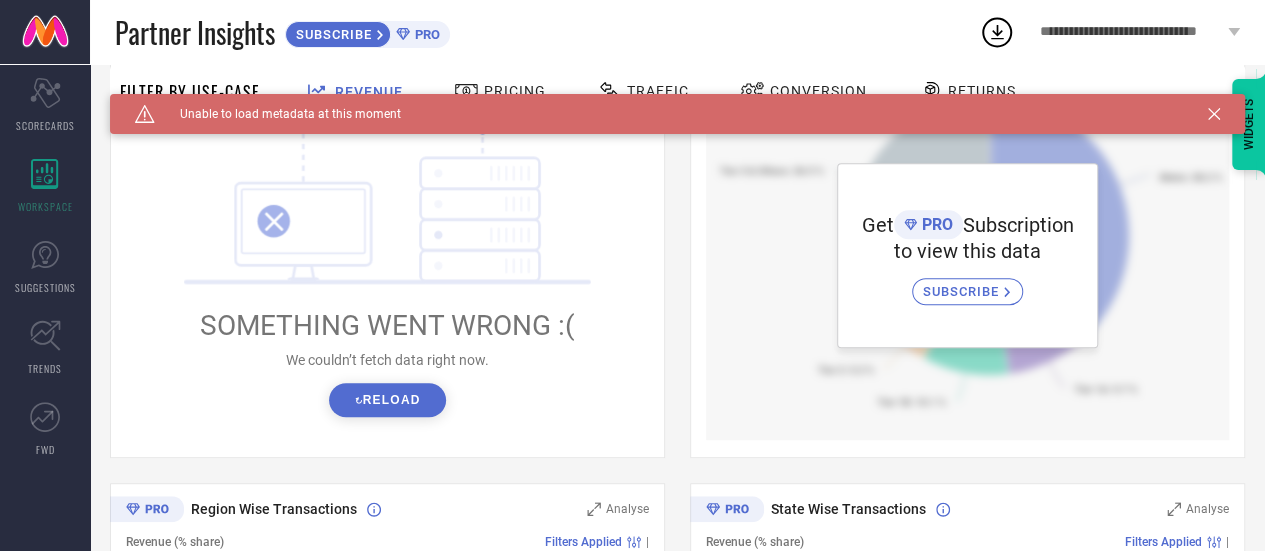 click on "↻  Reload" at bounding box center [387, 400] 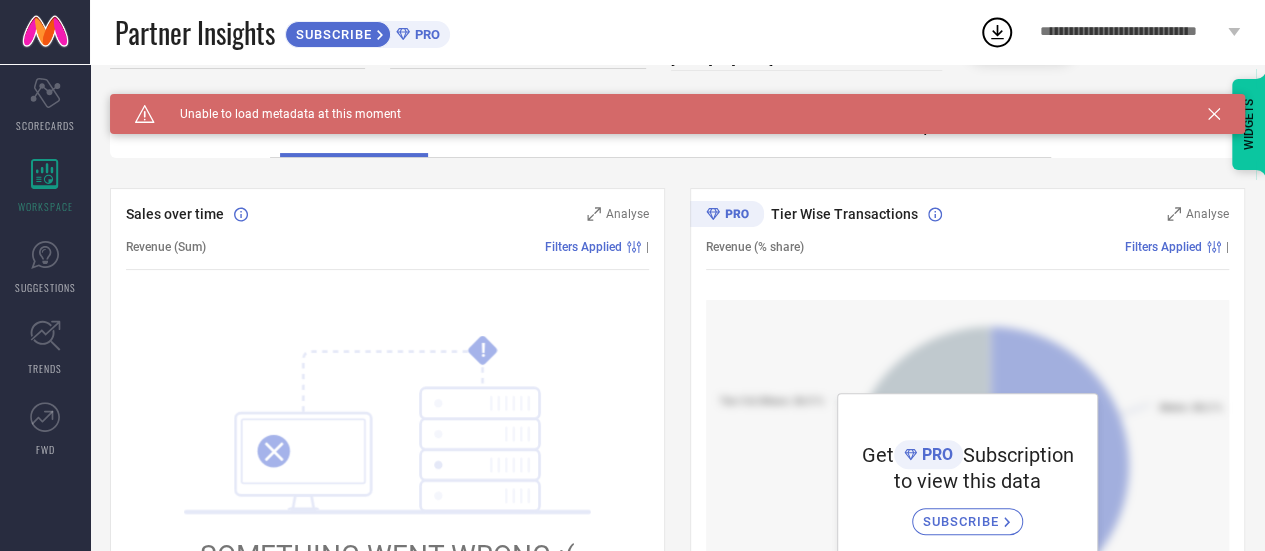 scroll, scrollTop: 0, scrollLeft: 0, axis: both 